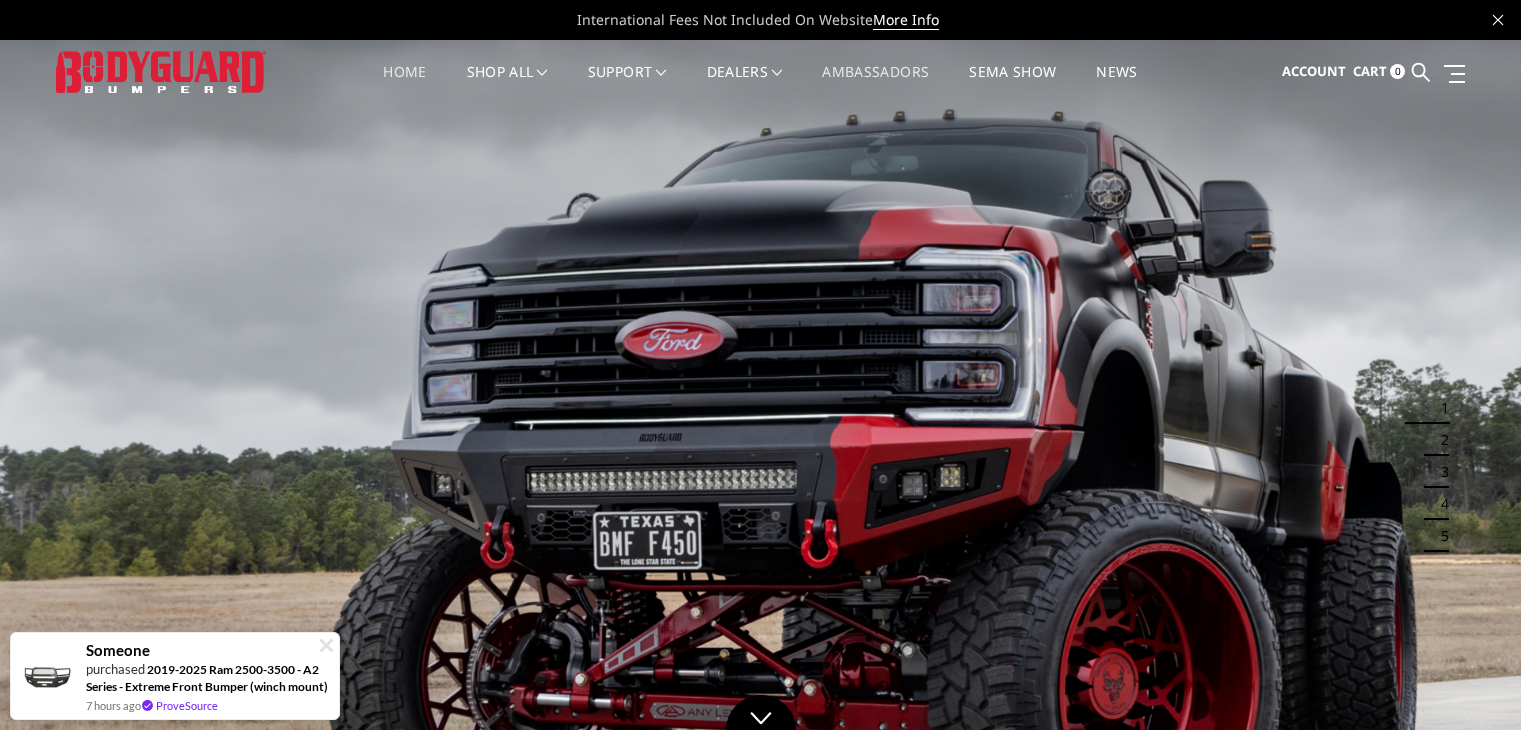 scroll, scrollTop: 0, scrollLeft: 0, axis: both 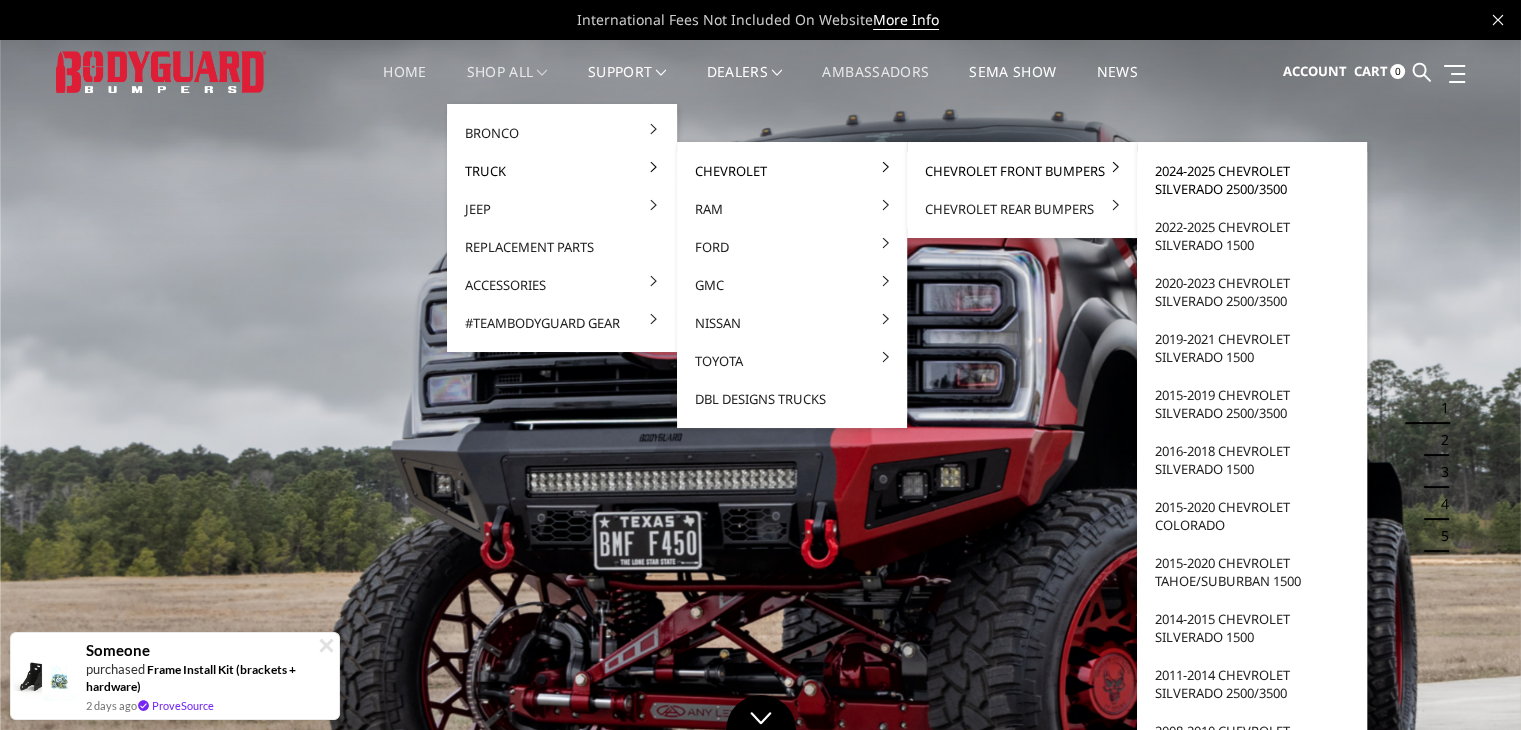 click on "2024-2025 Chevrolet Silverado 2500/3500" at bounding box center (1252, 180) 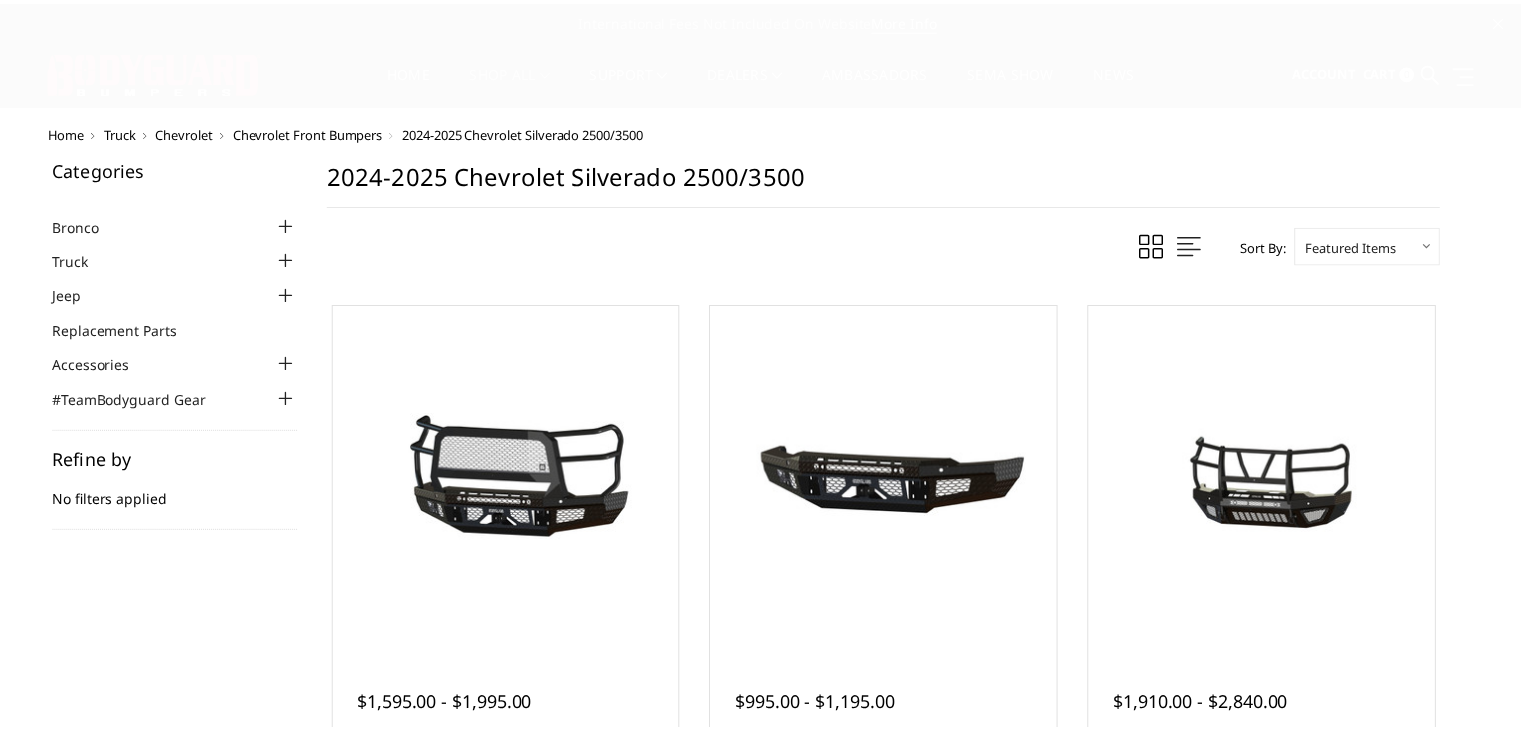 scroll, scrollTop: 0, scrollLeft: 0, axis: both 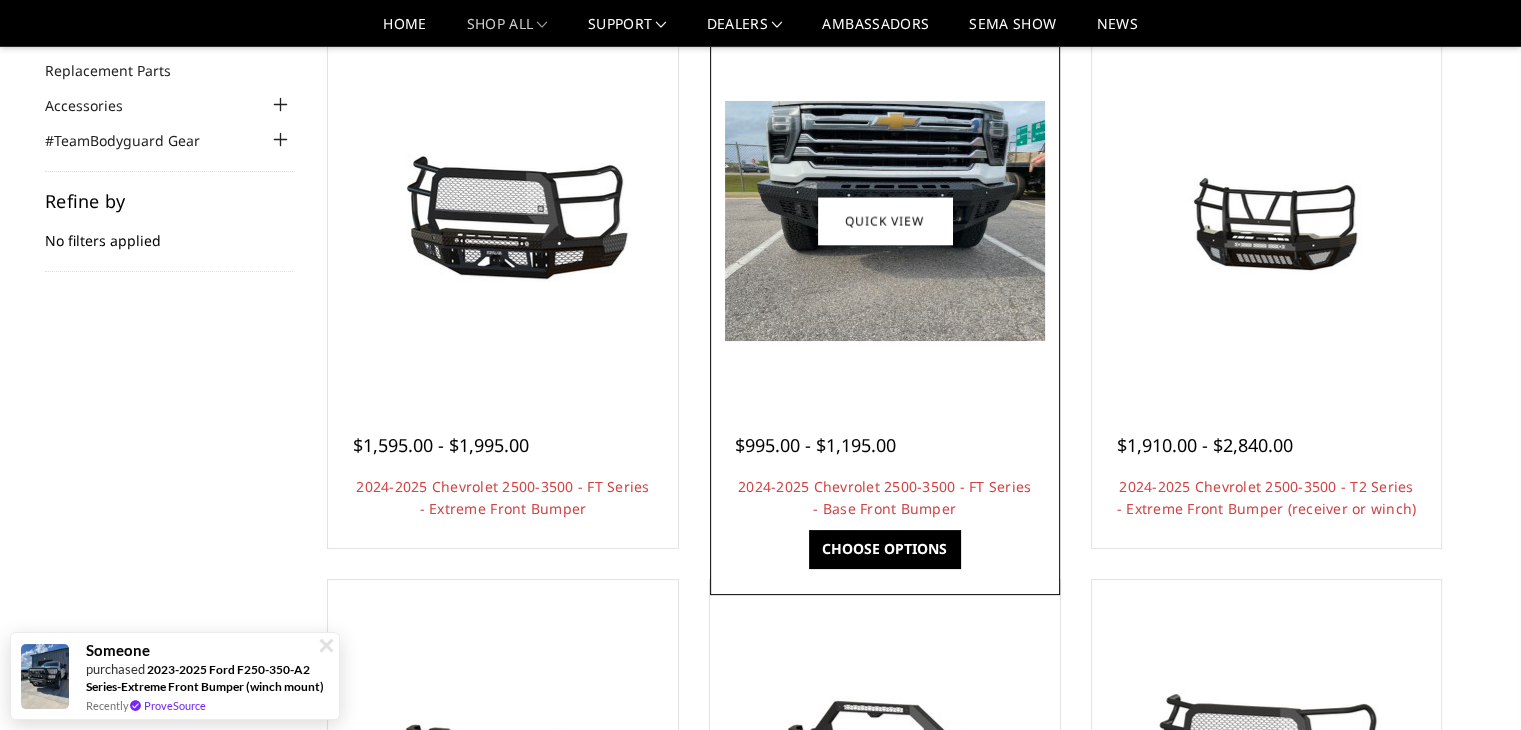 click at bounding box center [885, 221] 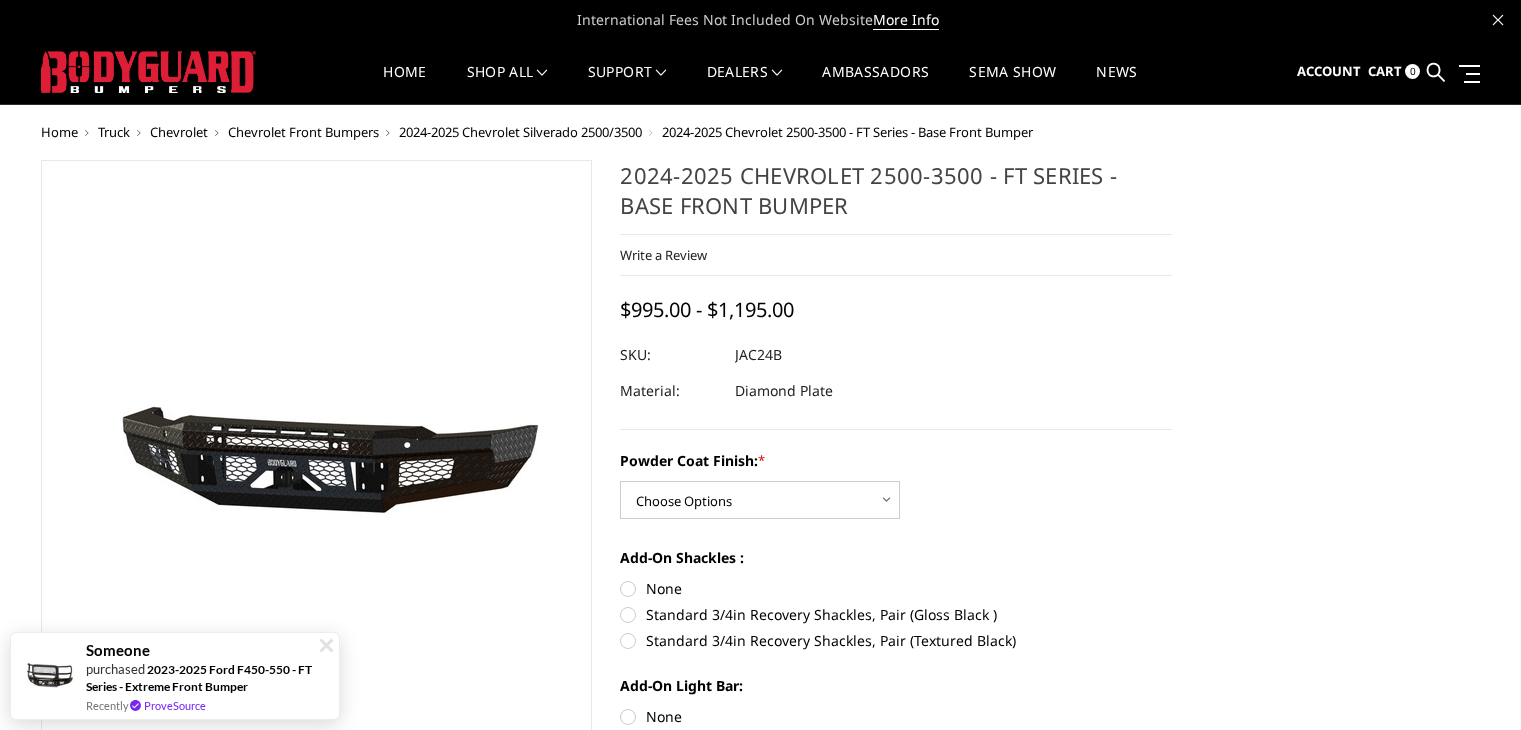 scroll, scrollTop: 0, scrollLeft: 0, axis: both 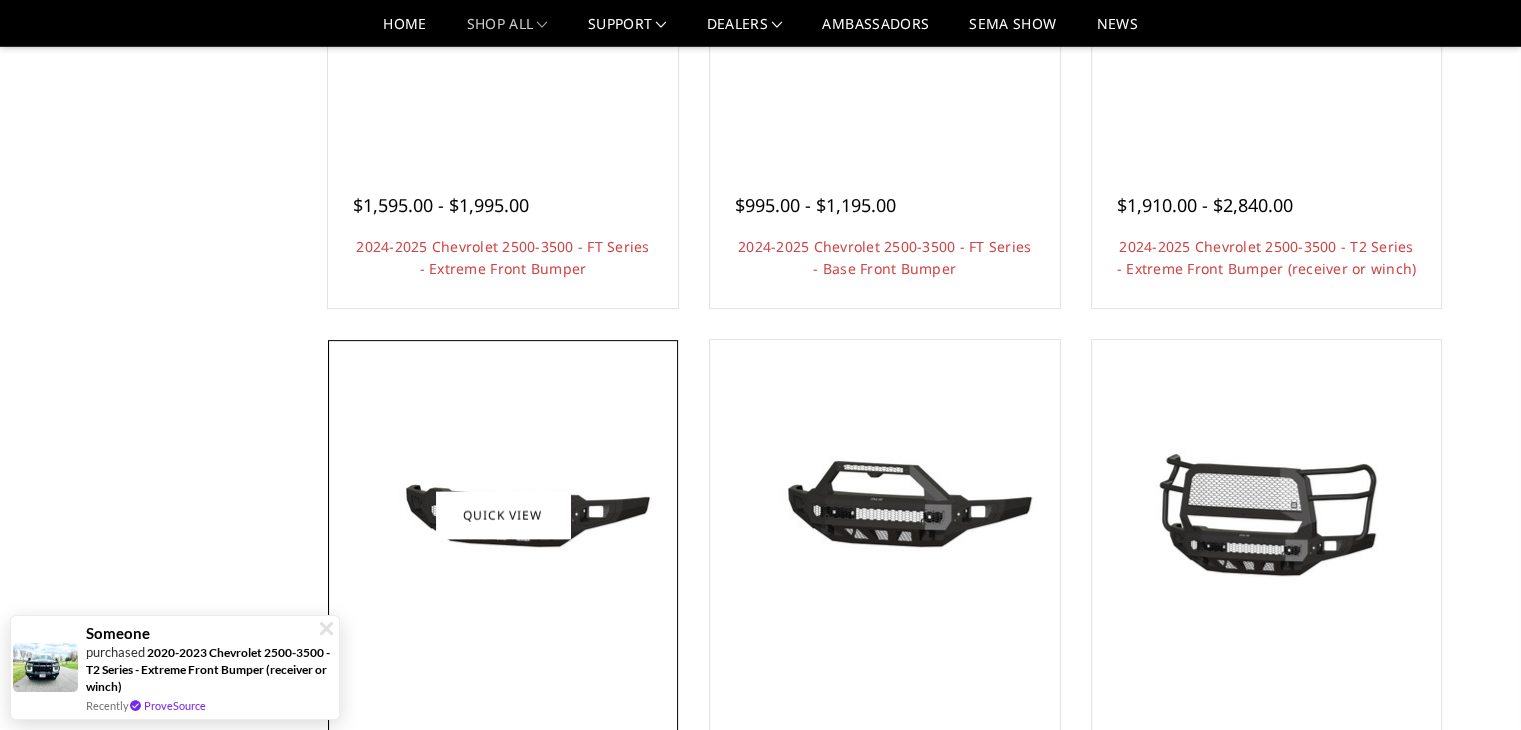 click at bounding box center (503, 515) 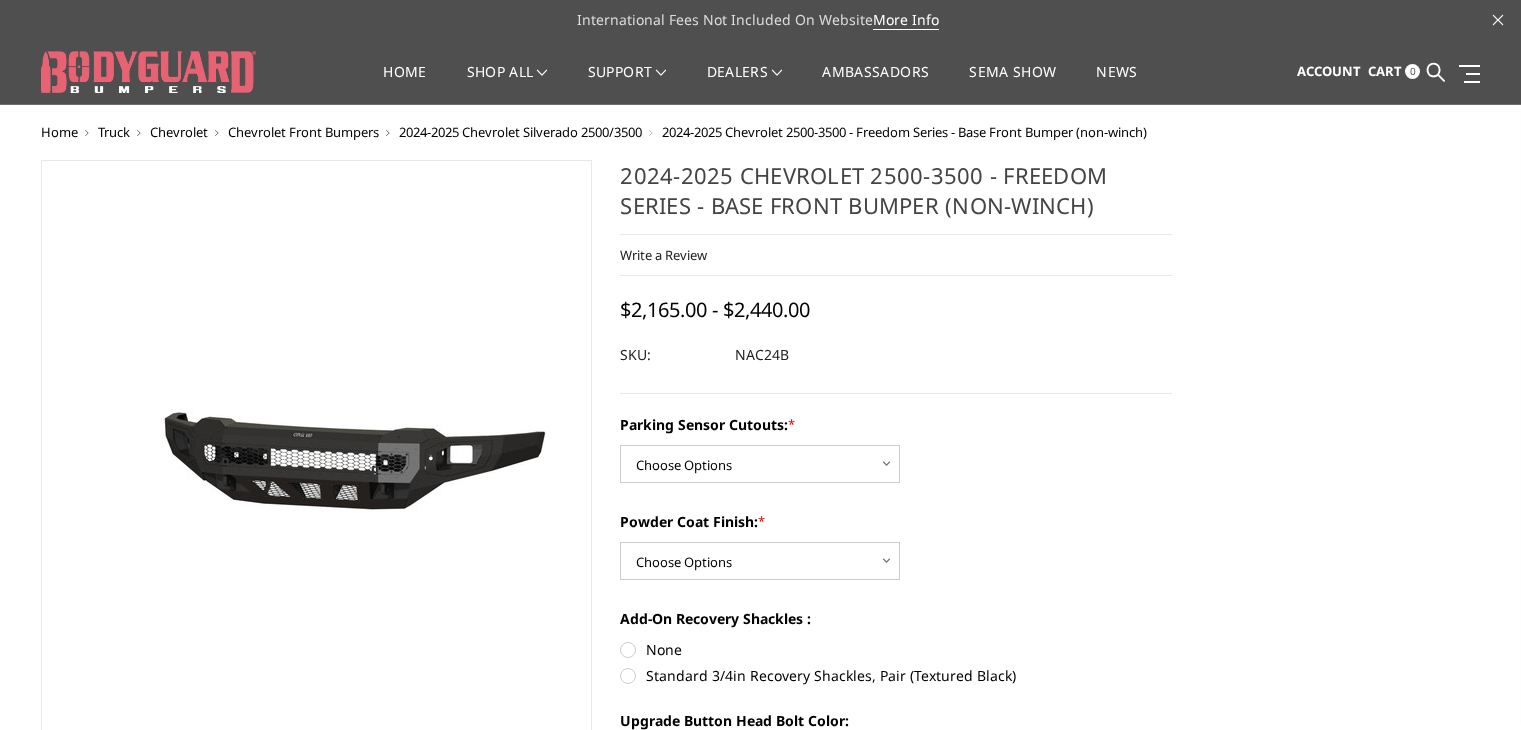 scroll, scrollTop: 0, scrollLeft: 0, axis: both 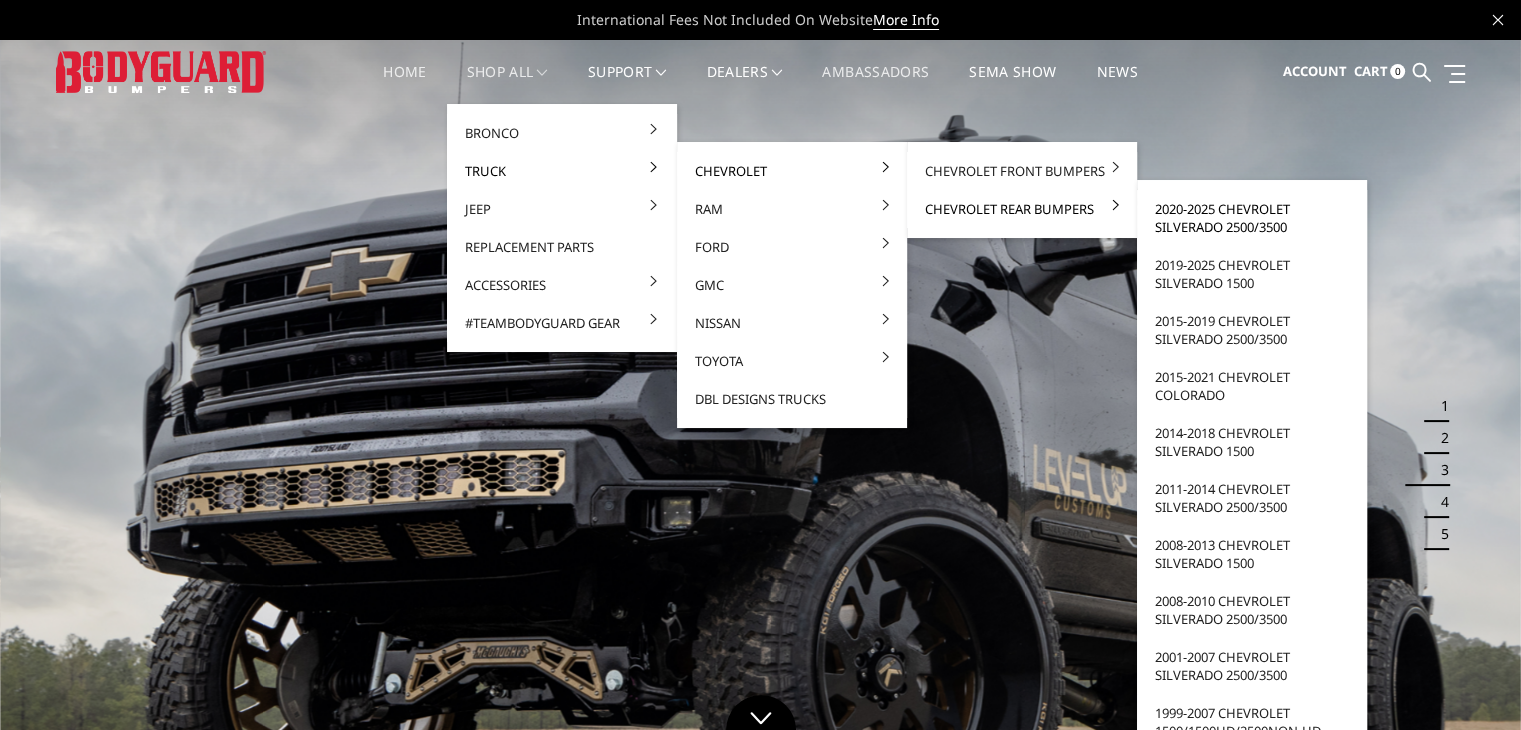 click on "2020-2025 Chevrolet Silverado 2500/3500" at bounding box center (1252, 218) 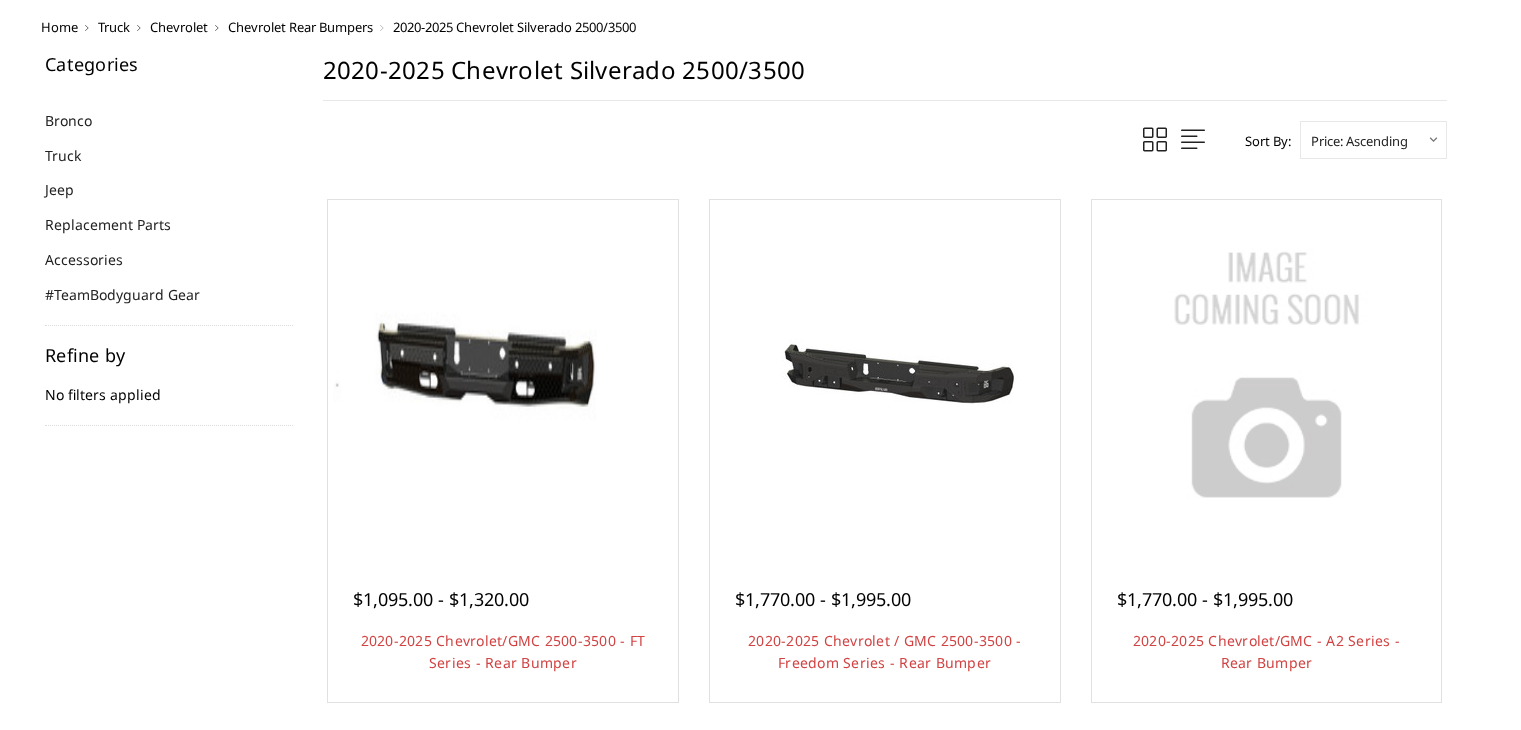 scroll, scrollTop: 0, scrollLeft: 0, axis: both 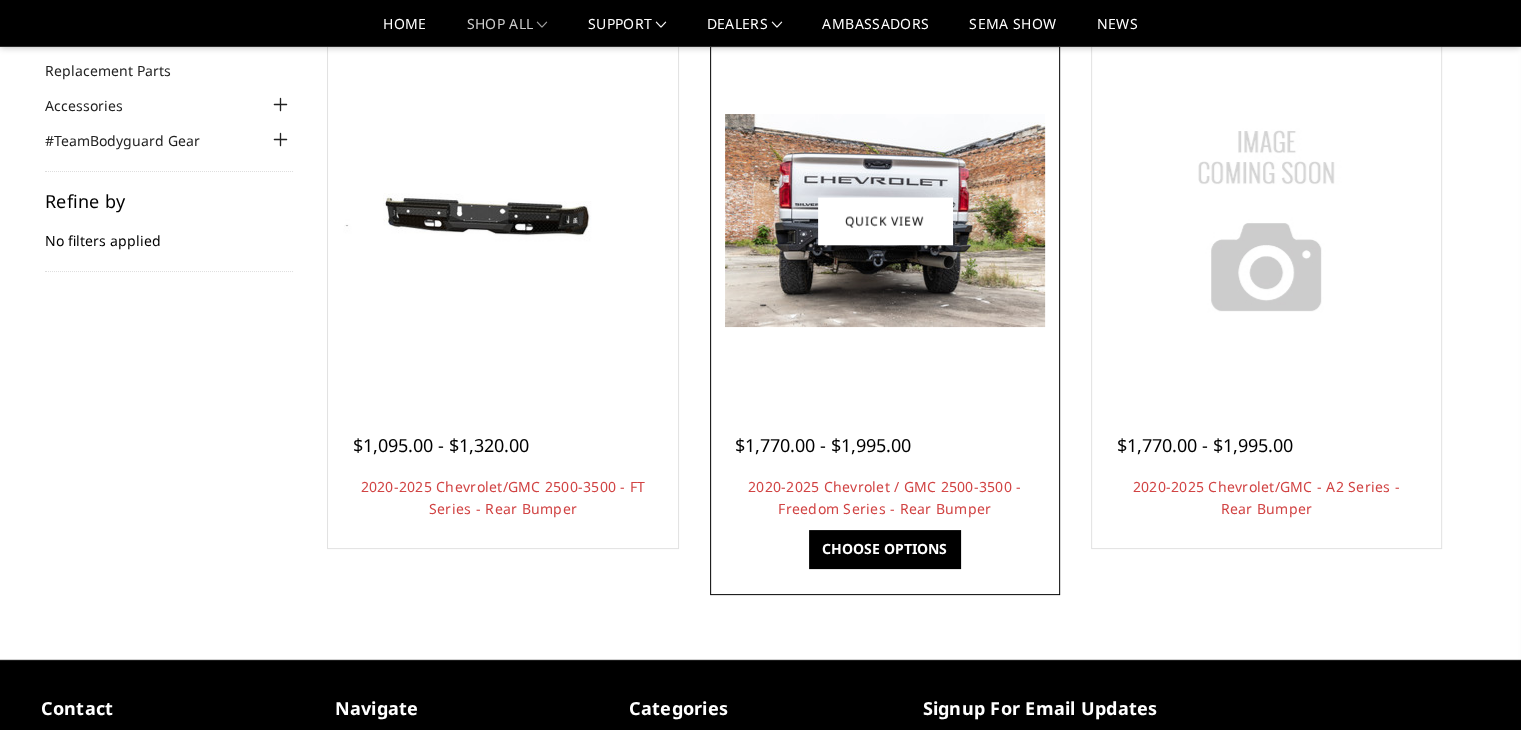click at bounding box center [885, 220] 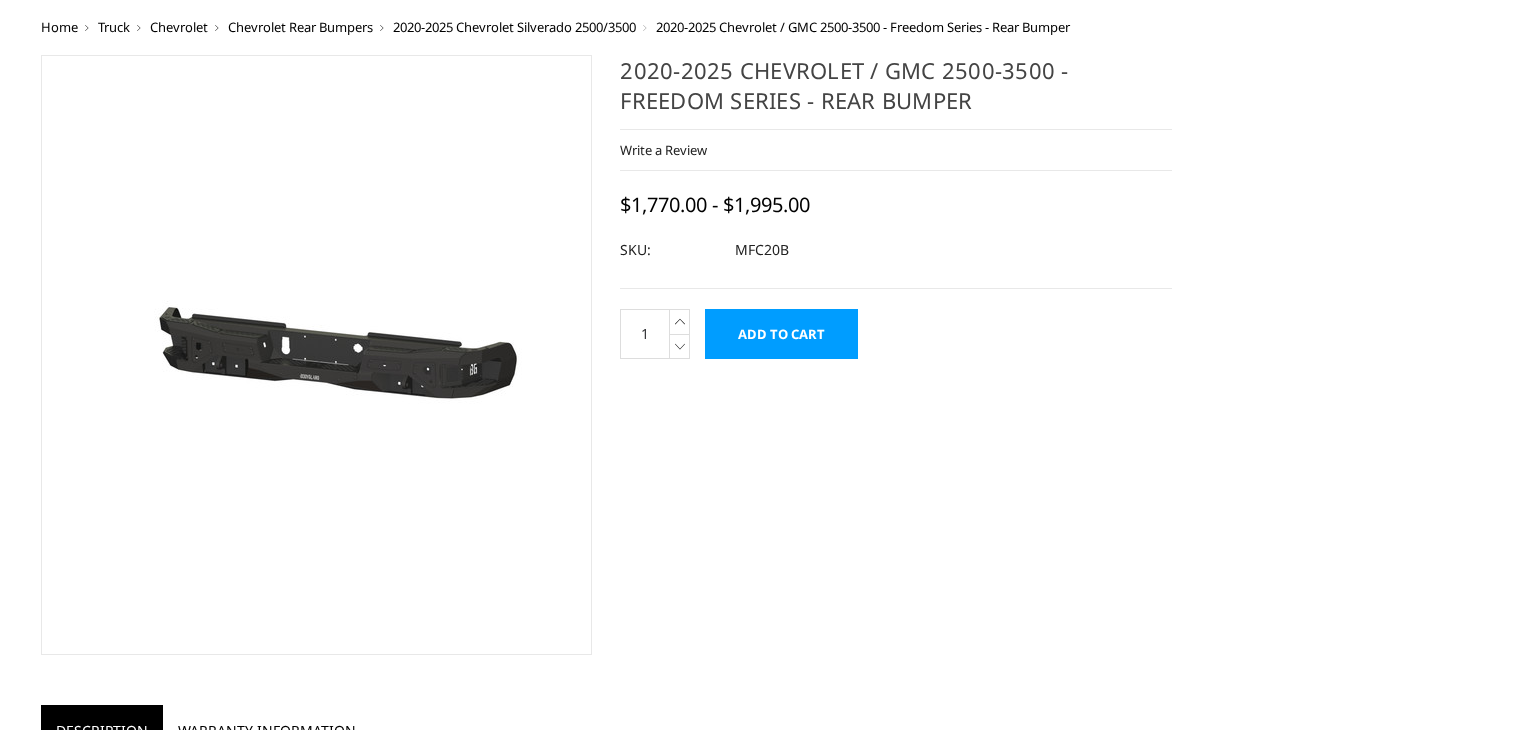 scroll, scrollTop: 0, scrollLeft: 0, axis: both 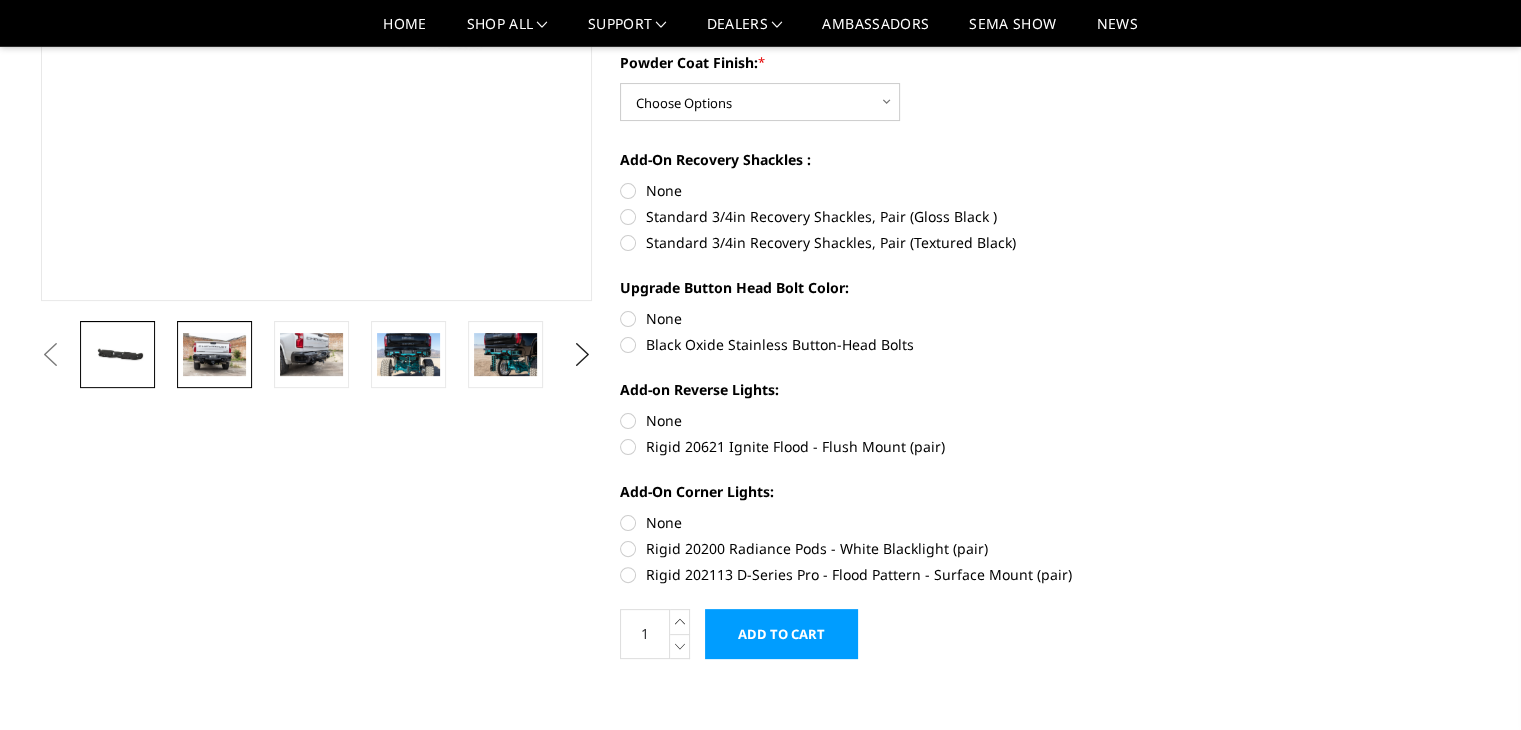 click at bounding box center (214, 354) 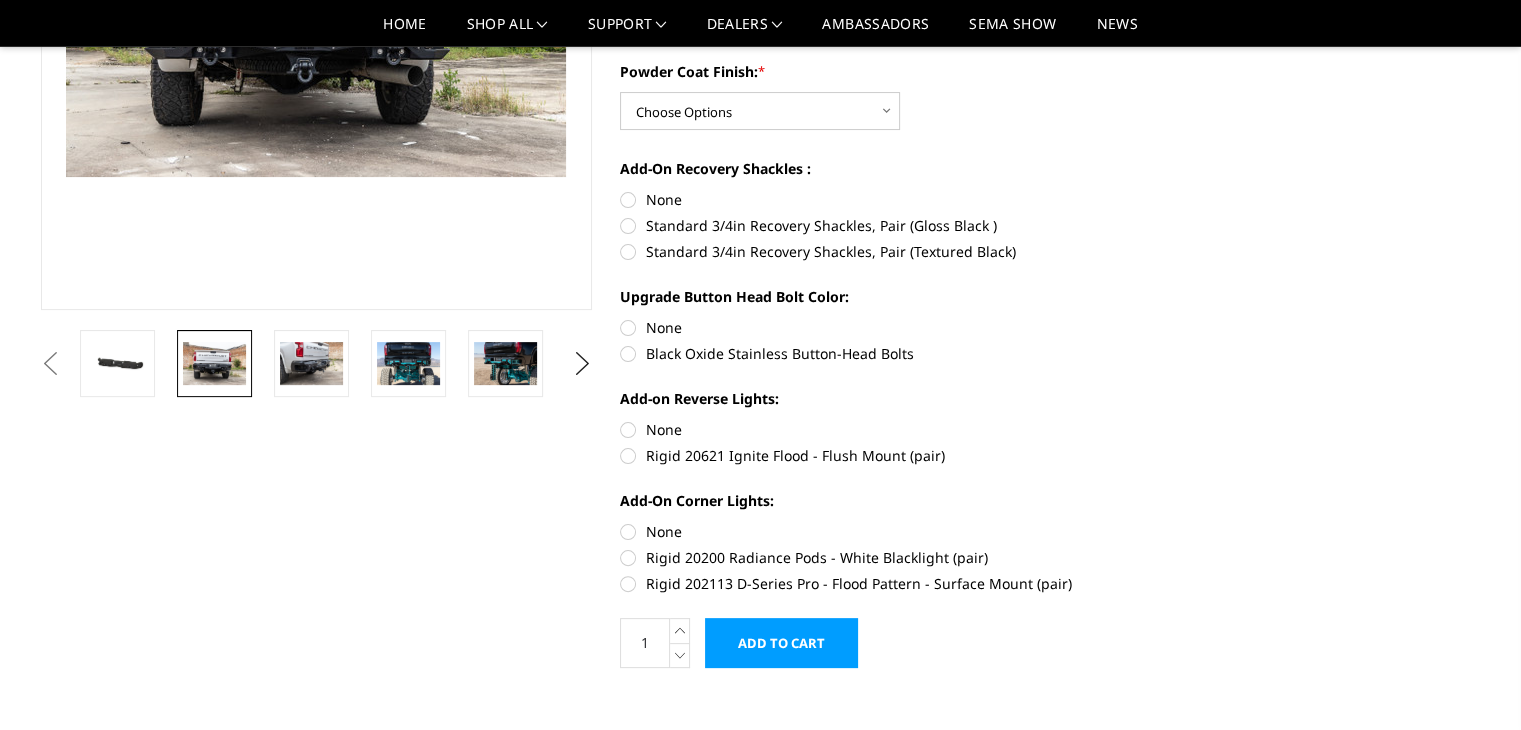 scroll, scrollTop: 7, scrollLeft: 0, axis: vertical 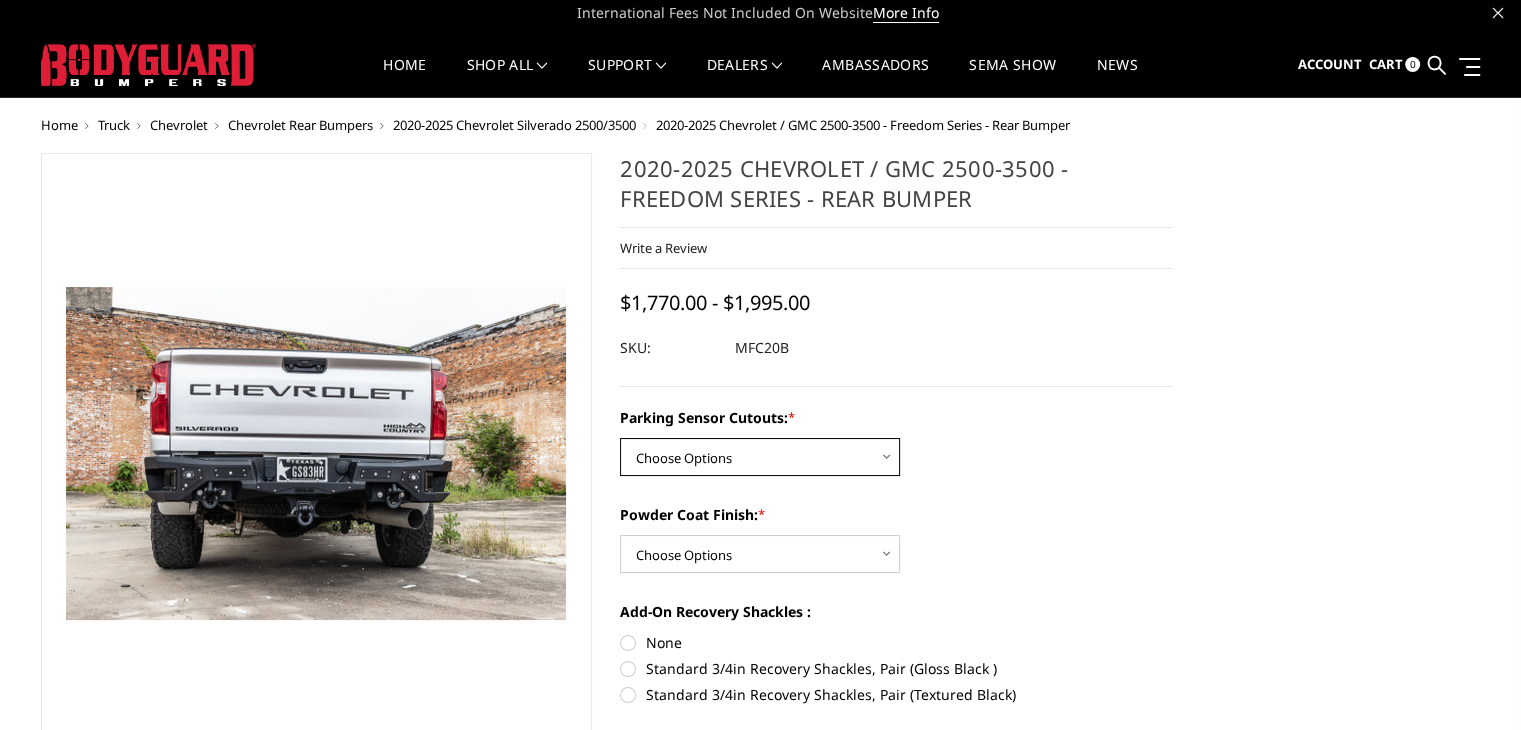 click on "Choose Options
No - Without Parking Sensor Cutouts
Yes - With Parking Sensor Cutouts" at bounding box center (760, 457) 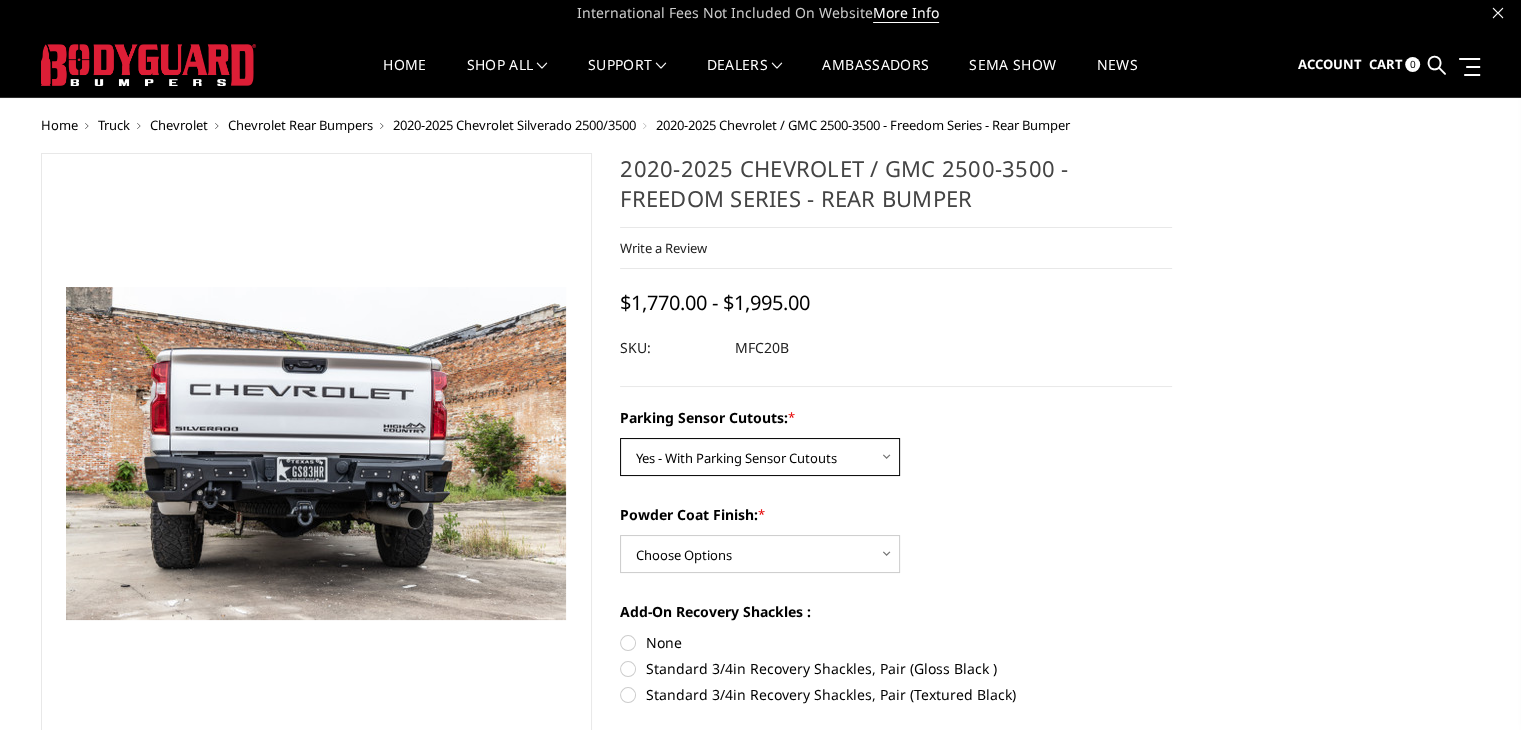 click on "Choose Options
No - Without Parking Sensor Cutouts
Yes - With Parking Sensor Cutouts" at bounding box center (760, 457) 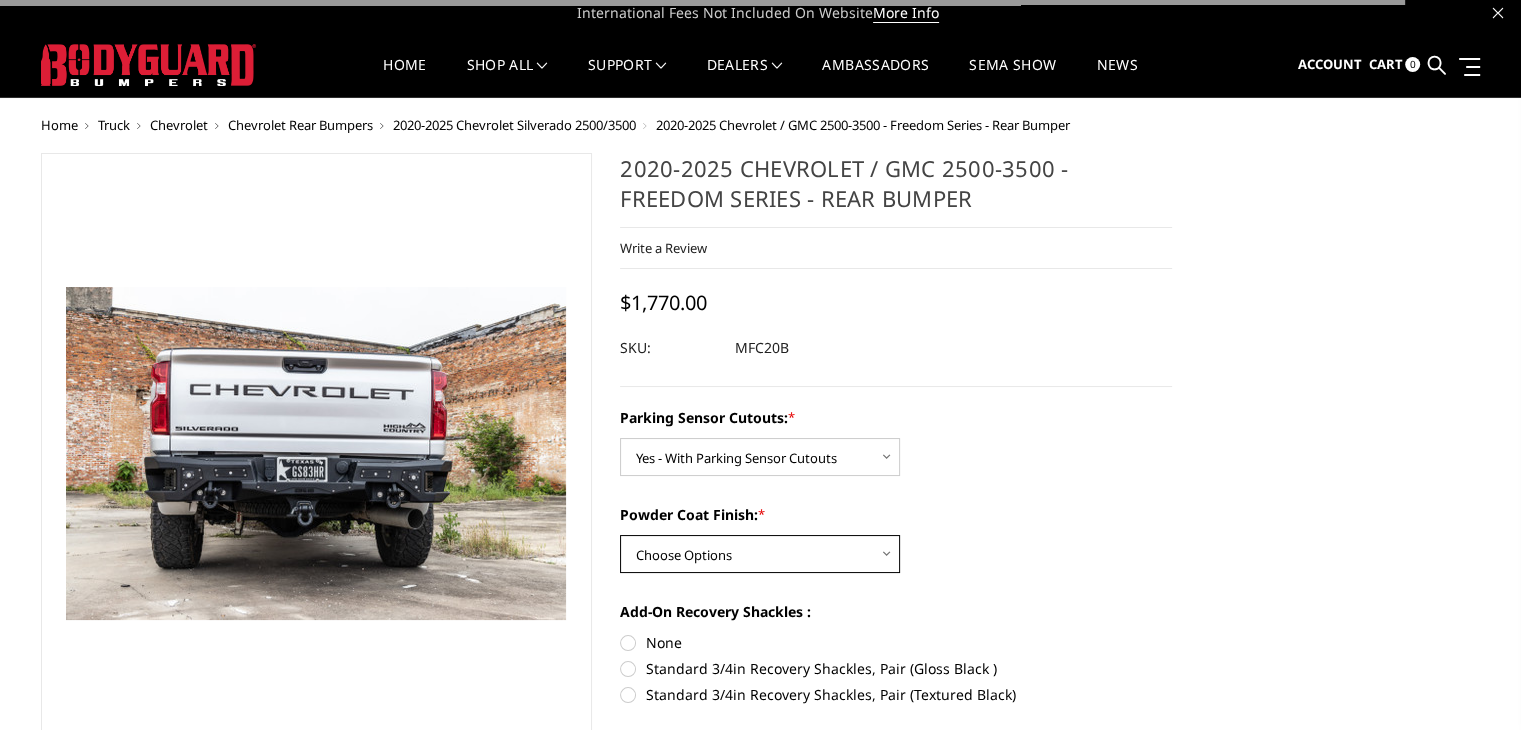 click on "Choose Options
Bare Metal
Texture Black Powder Coat" at bounding box center [760, 554] 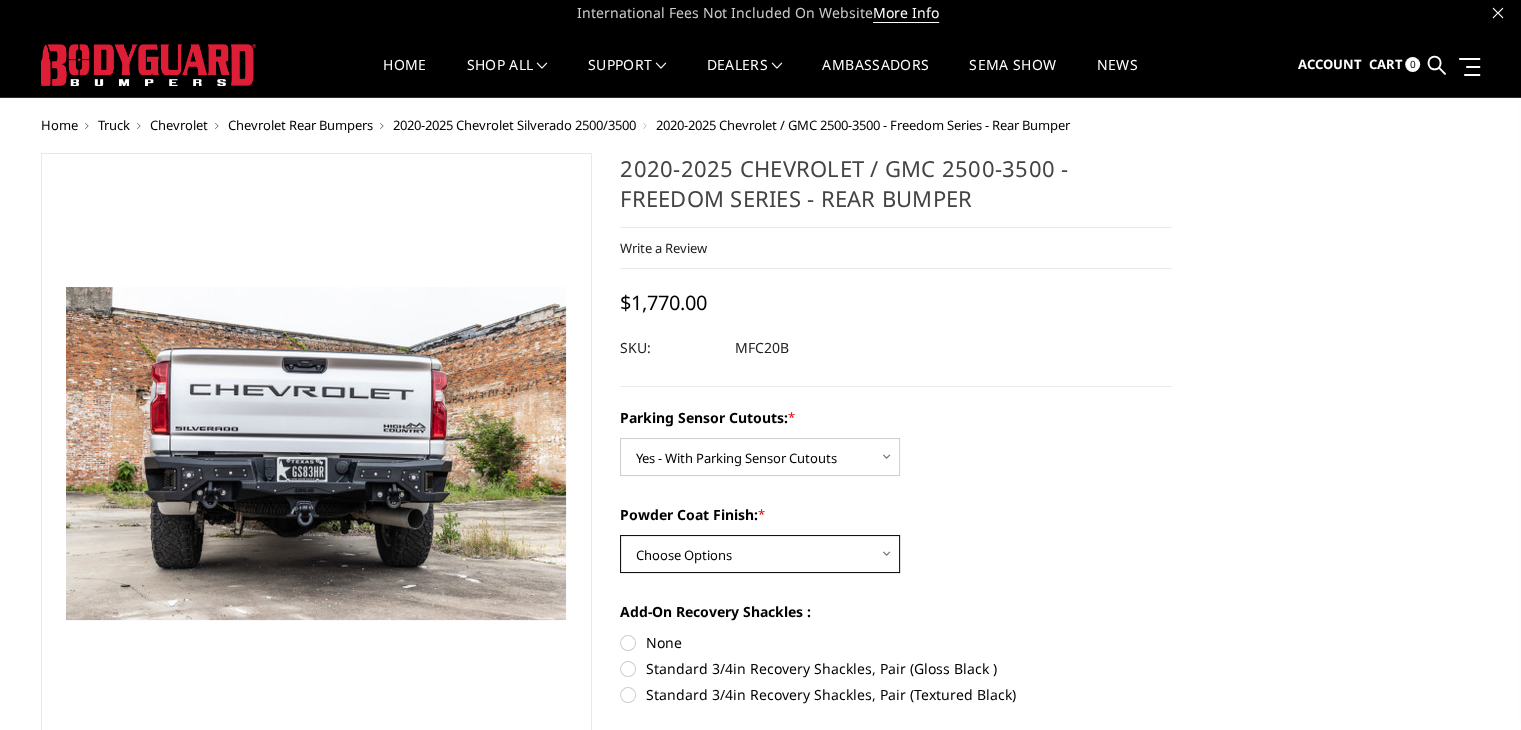 select on "2871" 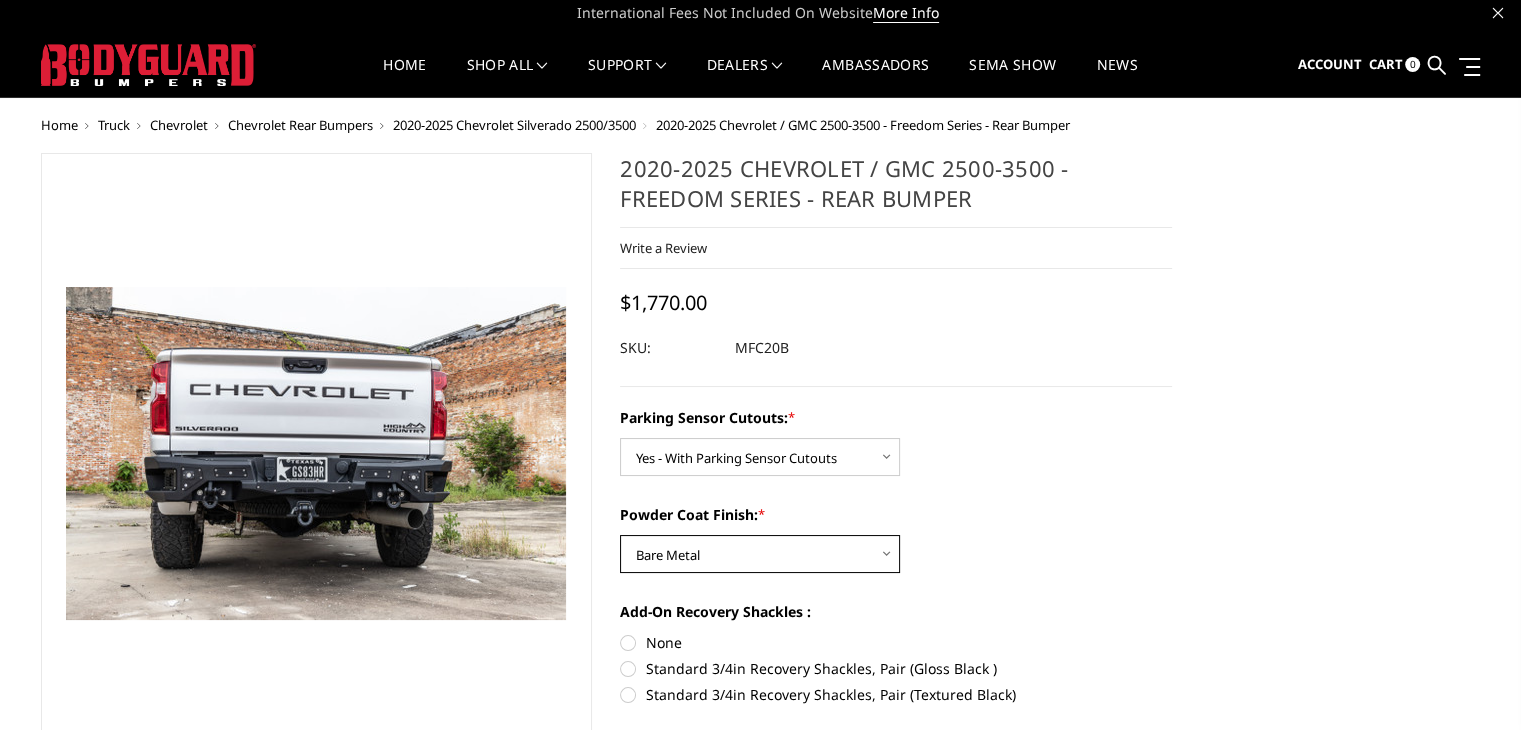 click on "Choose Options
Bare Metal
Texture Black Powder Coat" at bounding box center (760, 554) 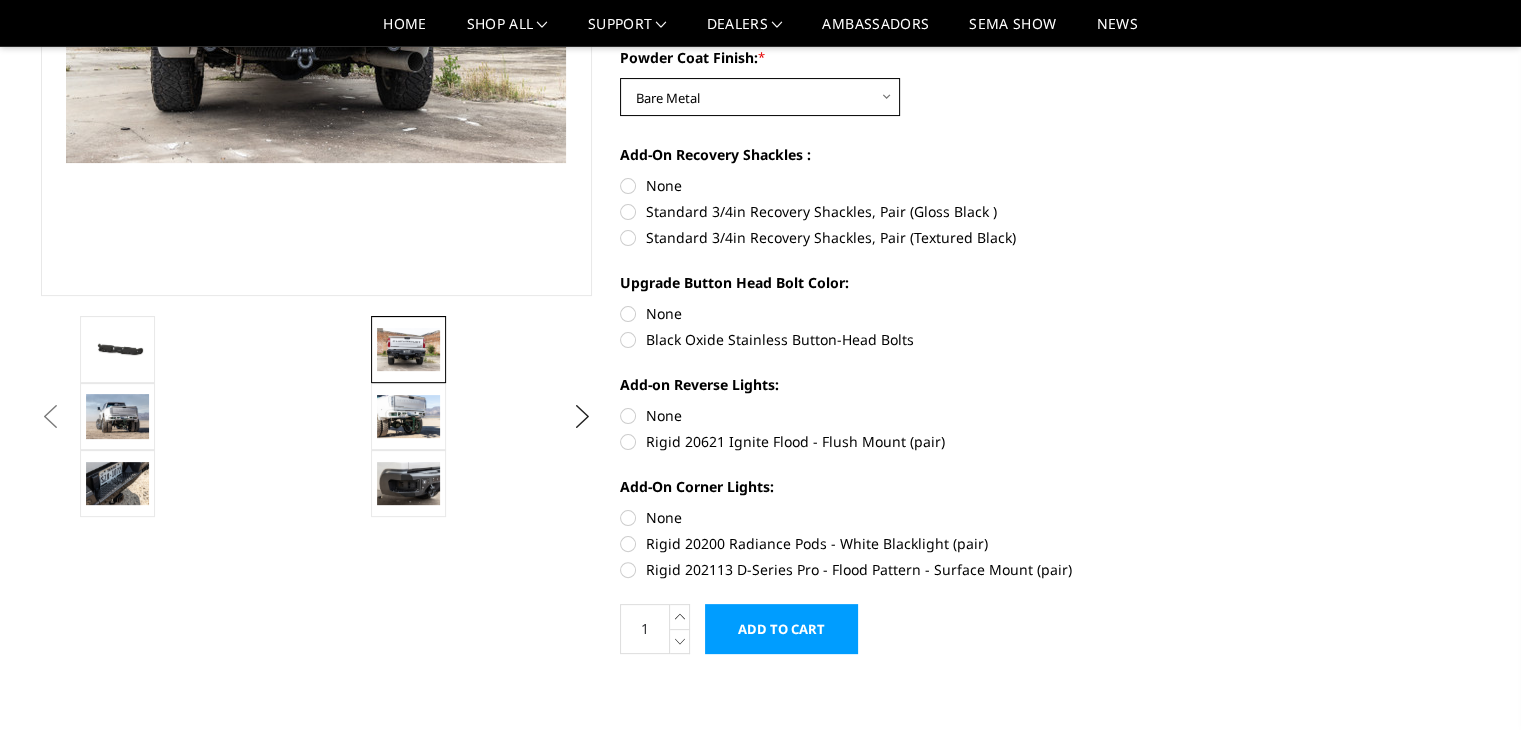 scroll, scrollTop: 407, scrollLeft: 0, axis: vertical 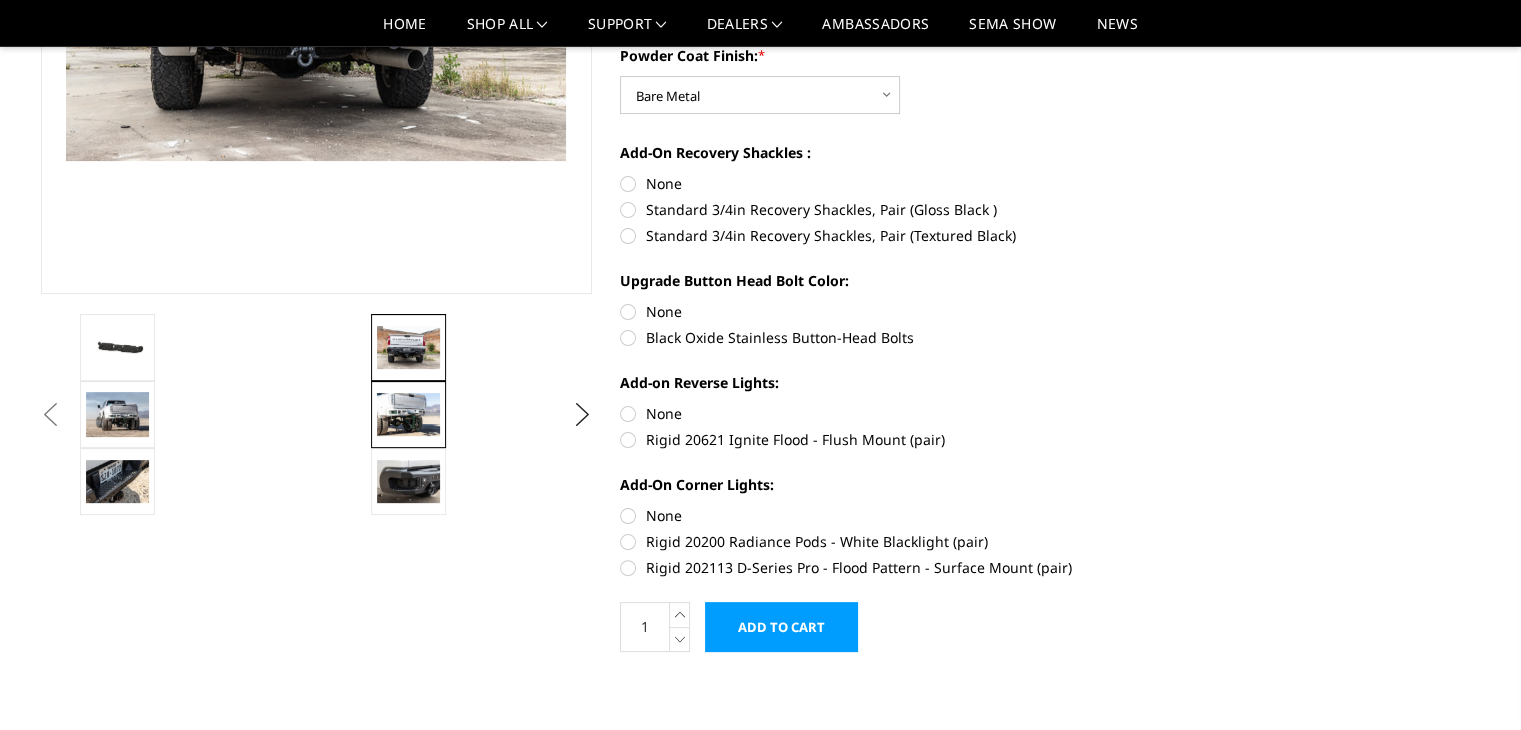 click at bounding box center [408, 414] 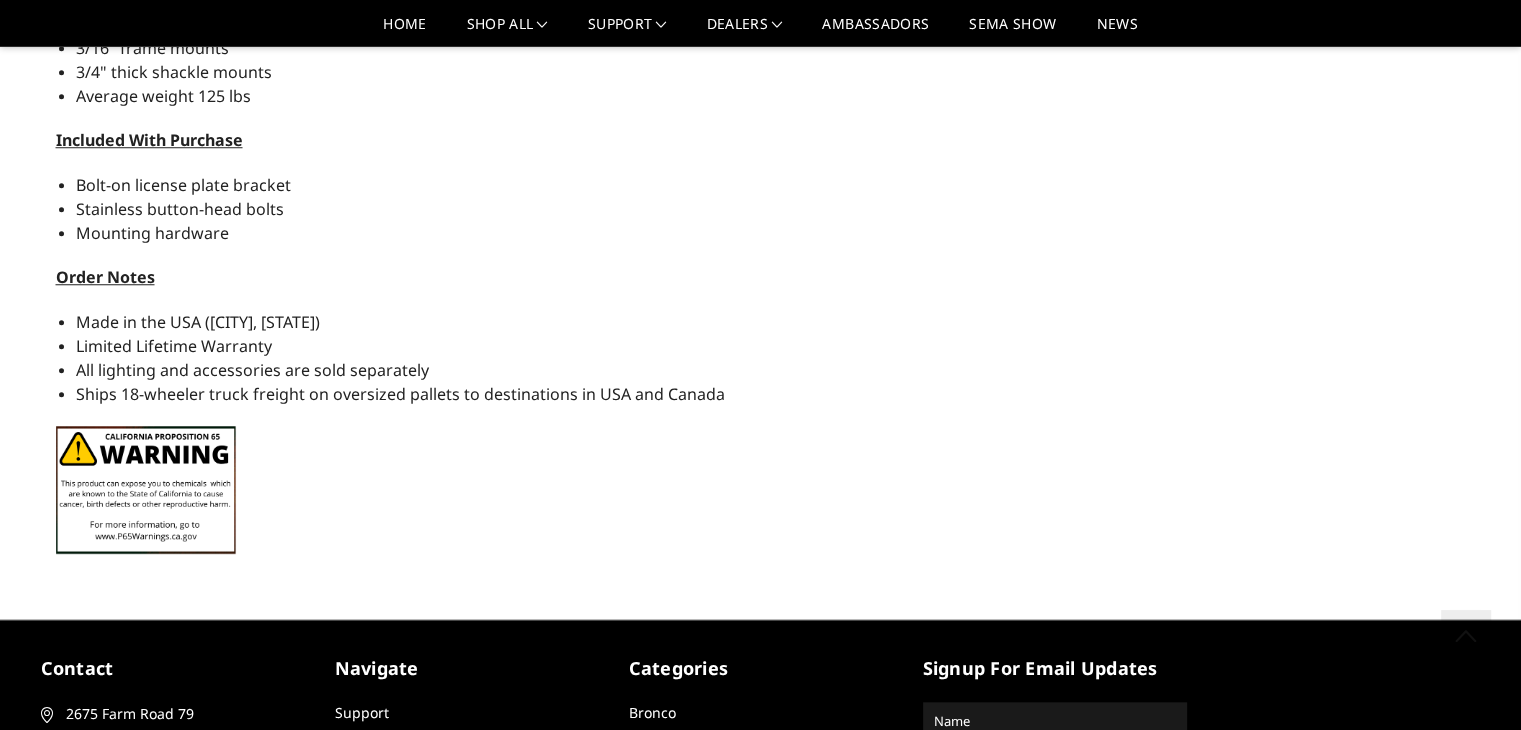 scroll, scrollTop: 1700, scrollLeft: 0, axis: vertical 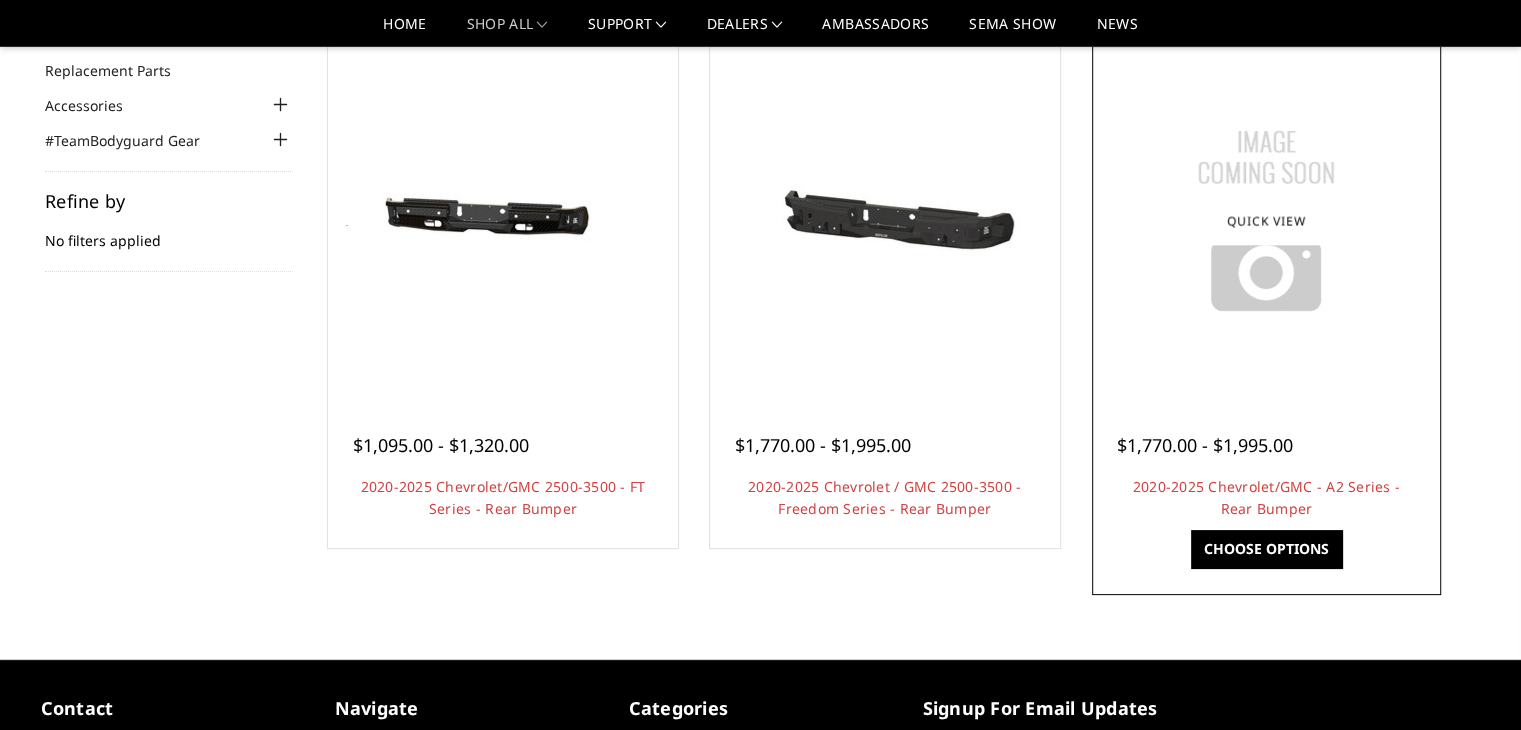 click at bounding box center (1266, 221) 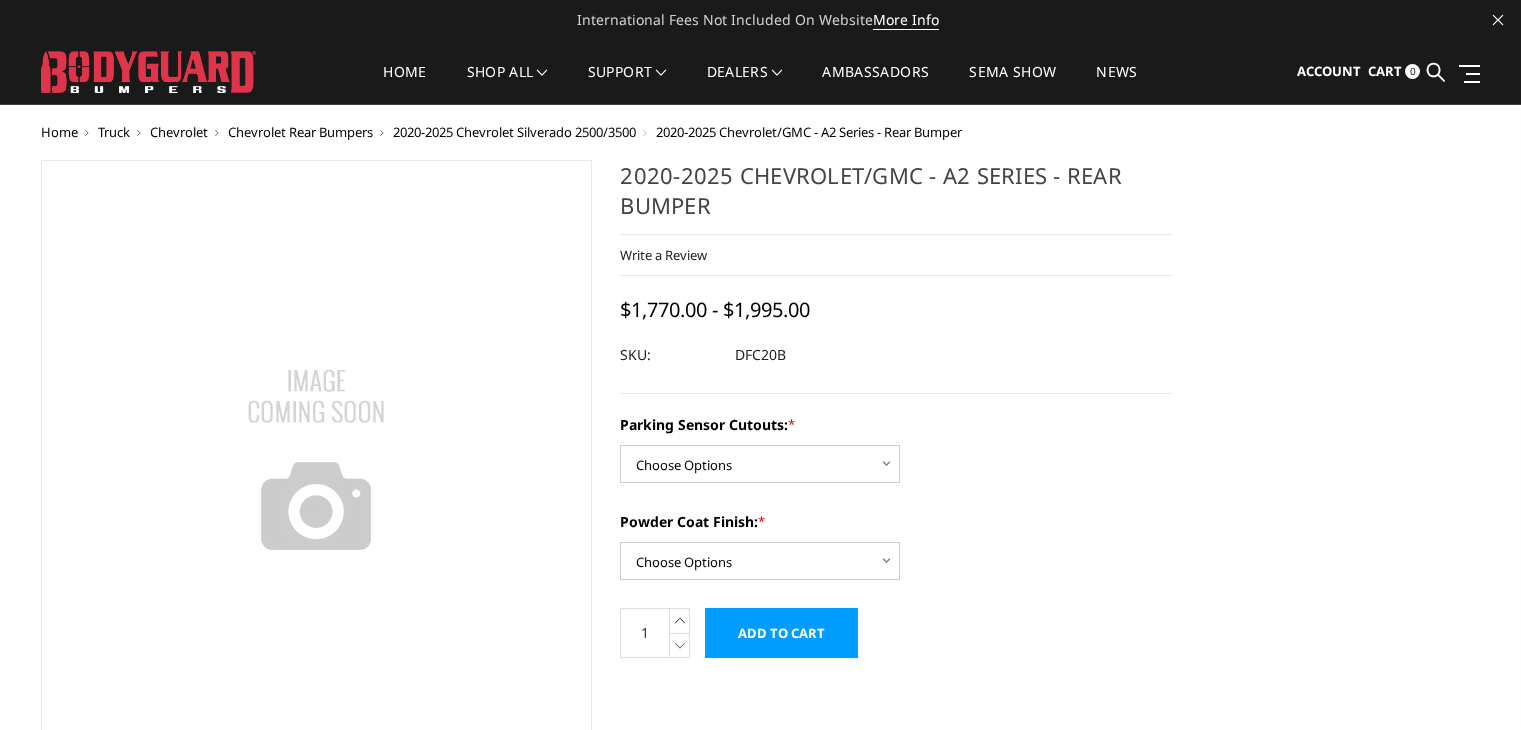 scroll, scrollTop: 0, scrollLeft: 0, axis: both 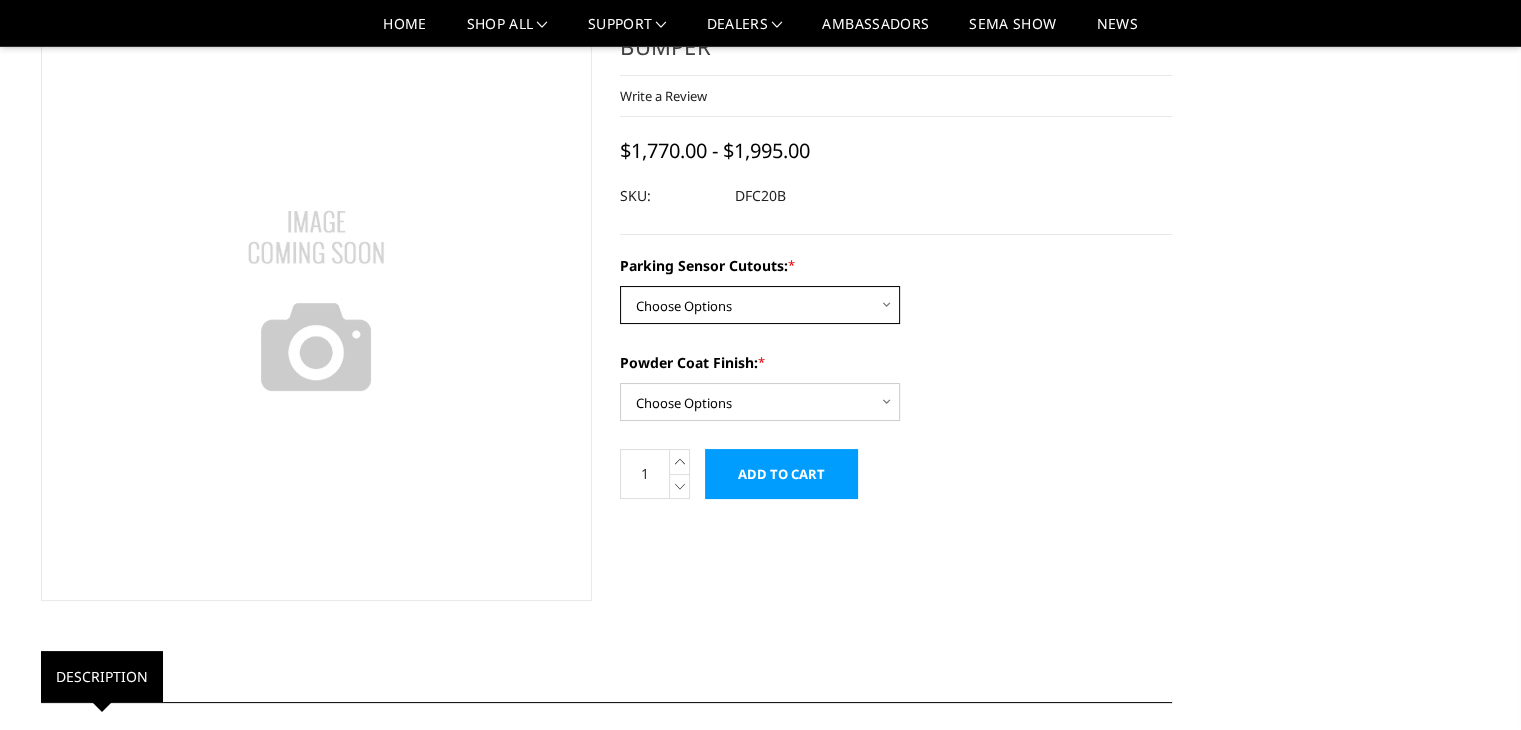 click on "Choose Options
No - Without Parking Sensor Cutouts
Yes - With Parking Sensor Cutouts" at bounding box center [760, 305] 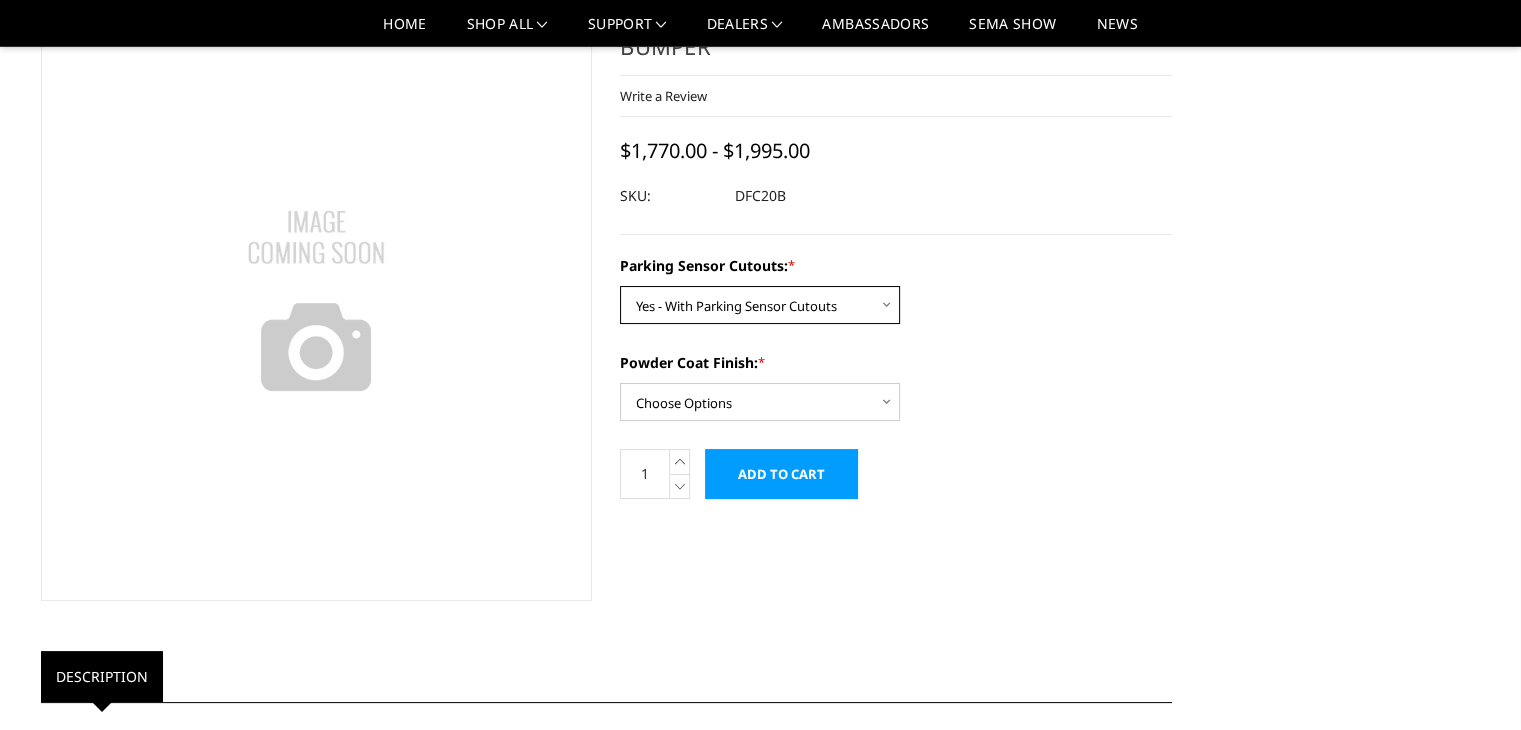 click on "Choose Options
No - Without Parking Sensor Cutouts
Yes - With Parking Sensor Cutouts" at bounding box center (760, 305) 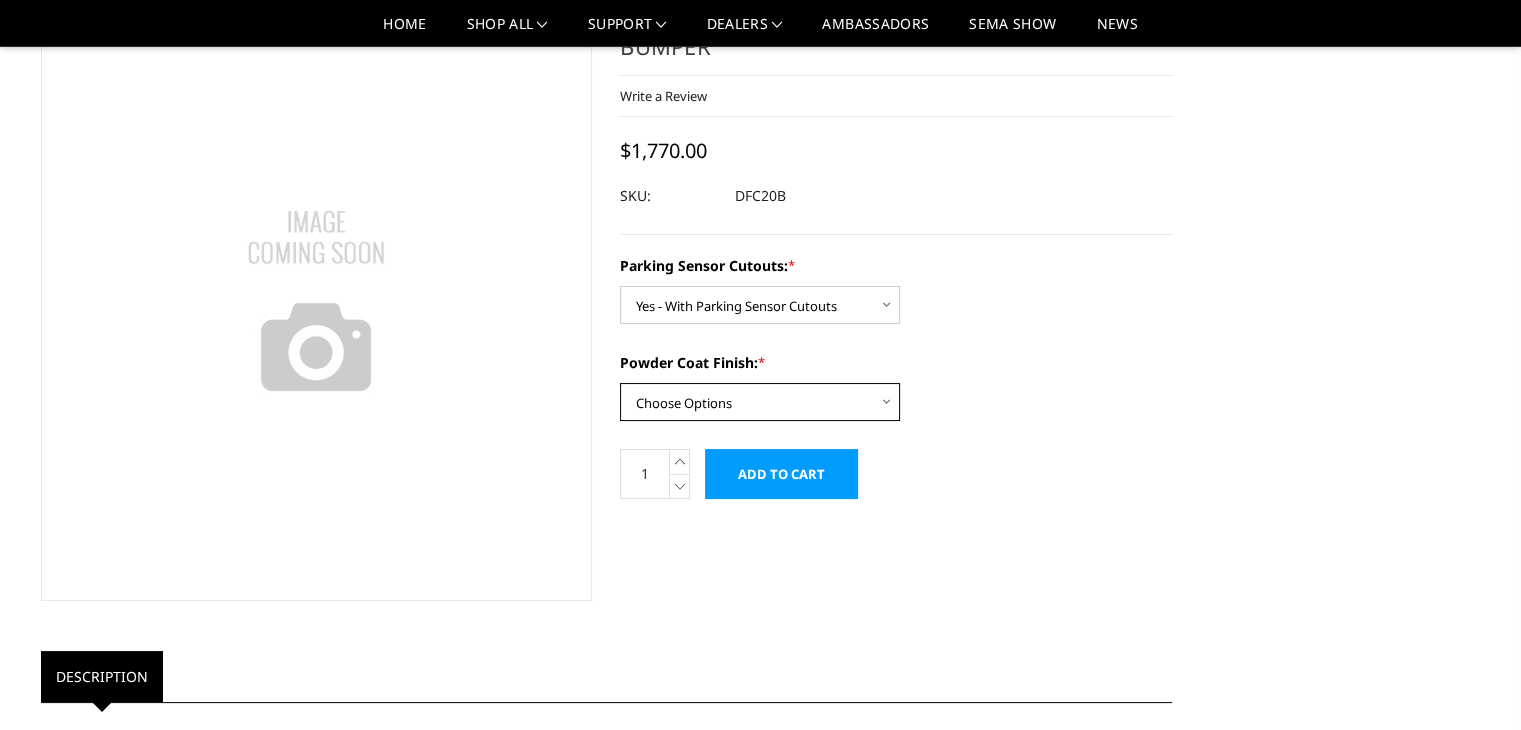 click on "Choose Options
Bare Metal
Textured Black Powder Coat" at bounding box center (760, 402) 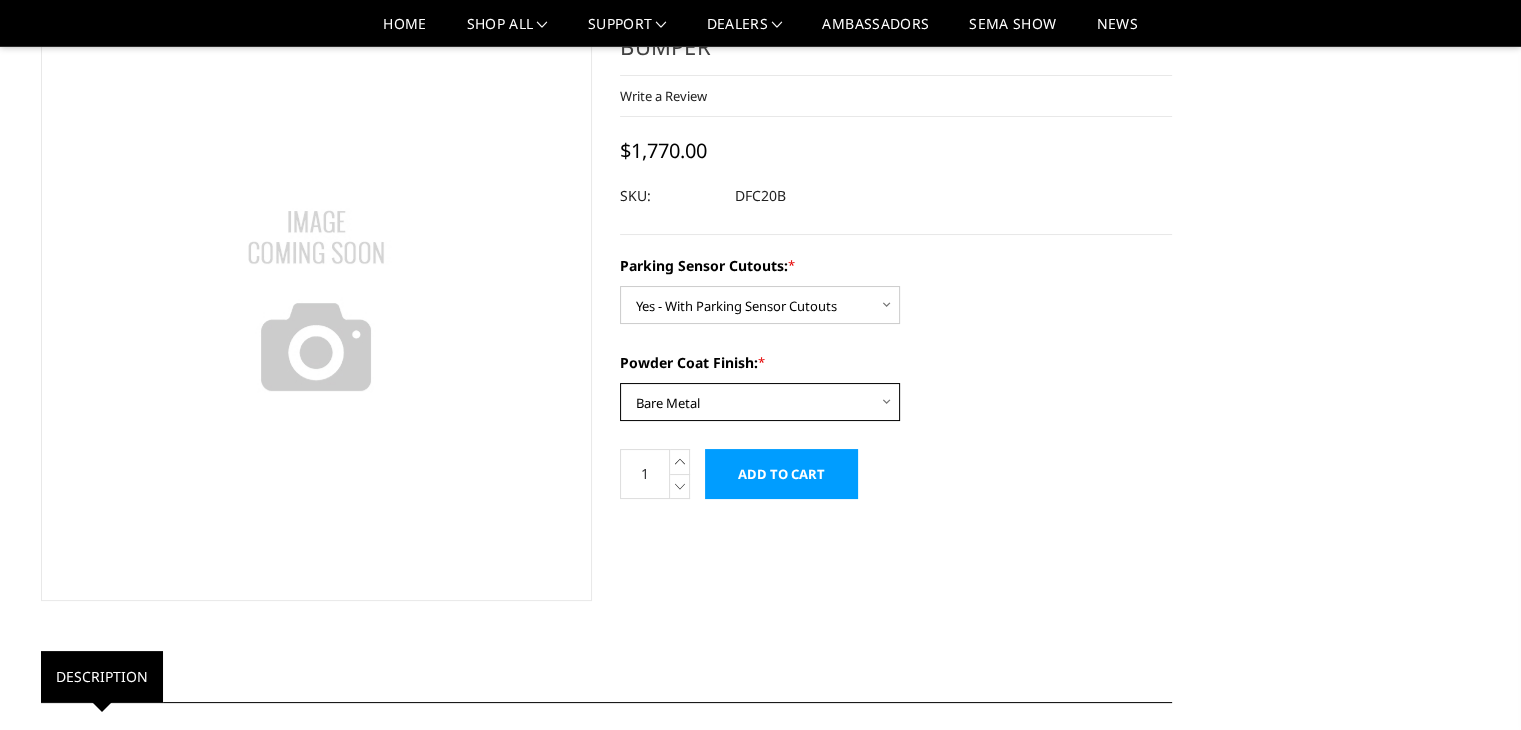click on "Choose Options
Bare Metal
Textured Black Powder Coat" at bounding box center (760, 402) 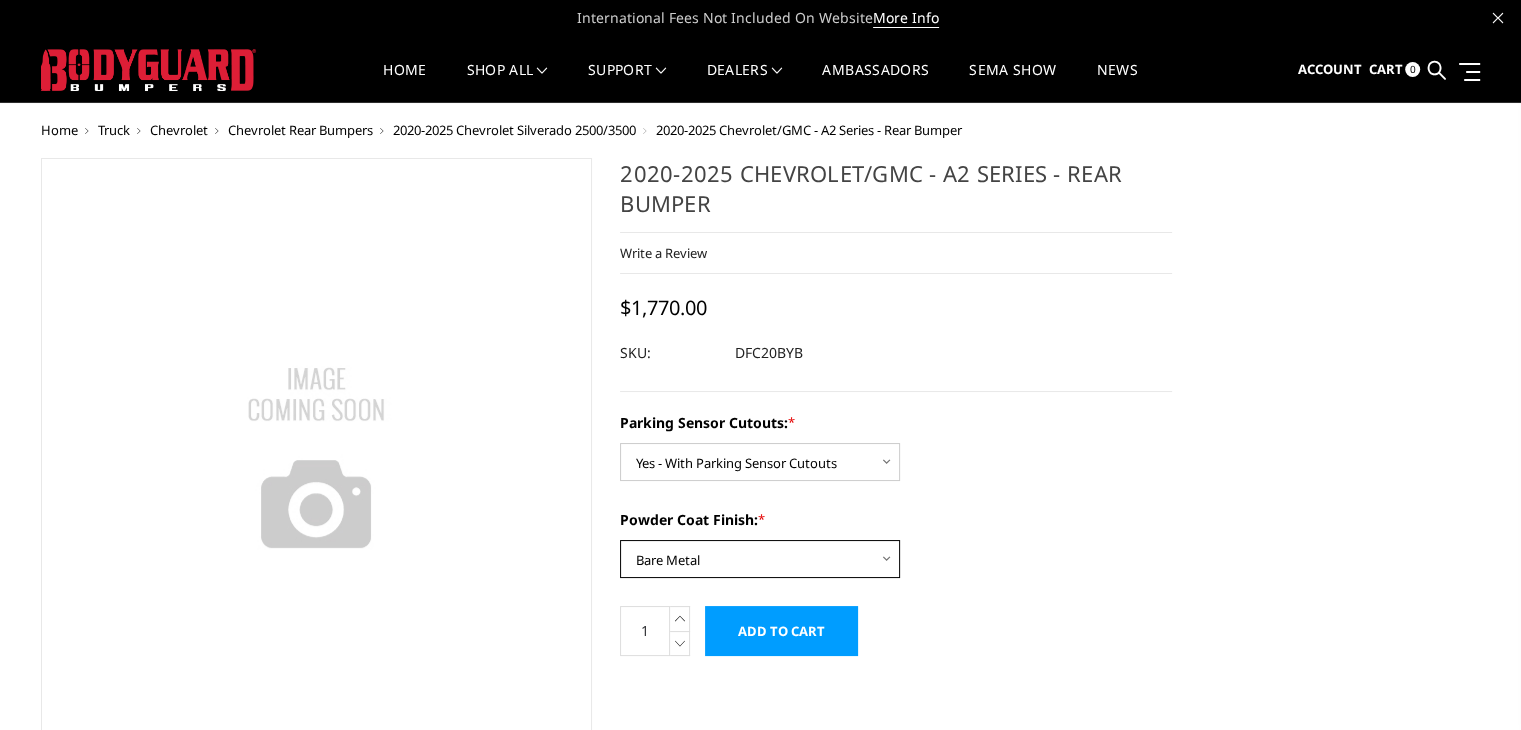 scroll, scrollTop: 0, scrollLeft: 0, axis: both 